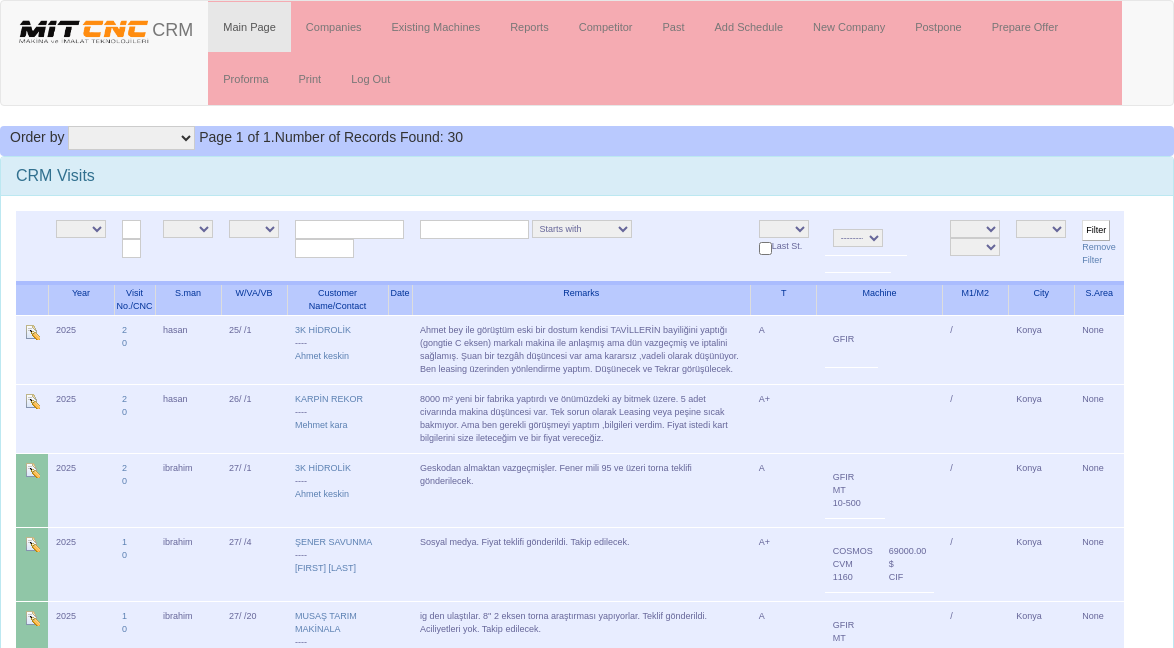 scroll, scrollTop: 0, scrollLeft: 0, axis: both 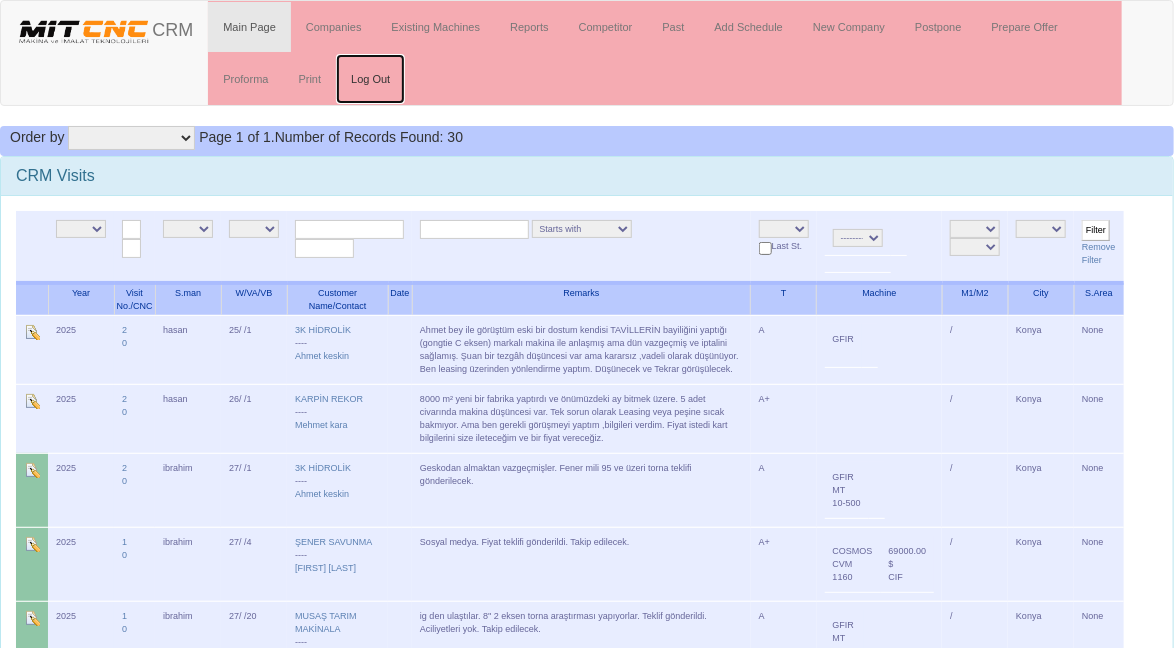 click on "Log Out" at bounding box center (370, 79) 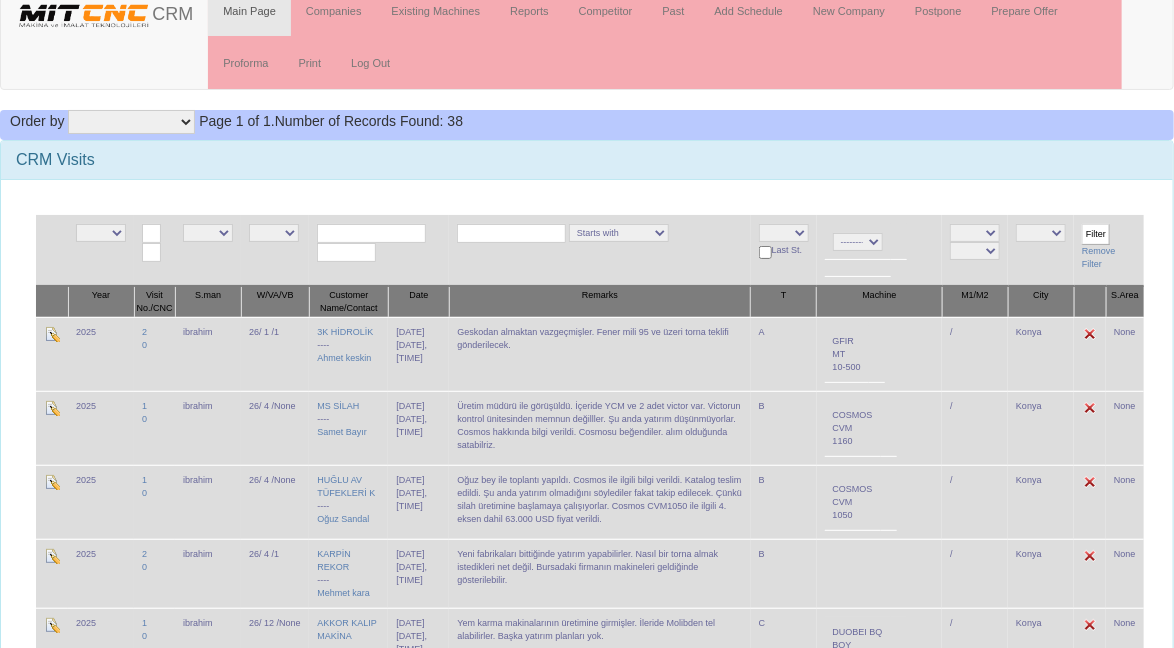 scroll, scrollTop: 0, scrollLeft: 0, axis: both 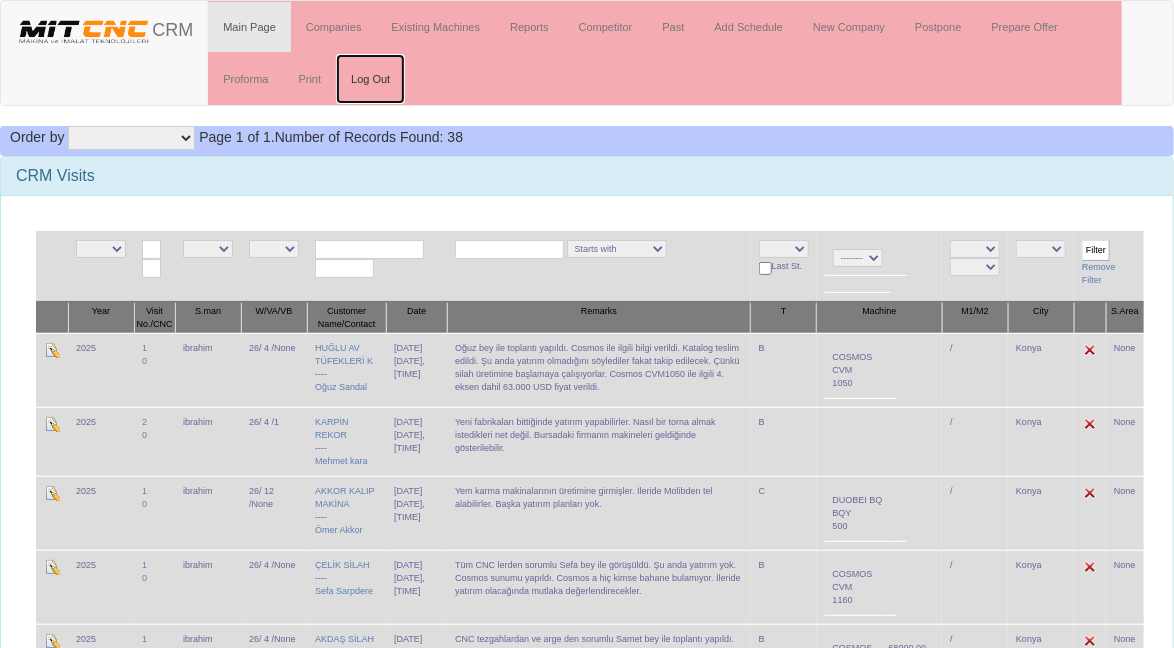click on "Log Out" at bounding box center (370, 79) 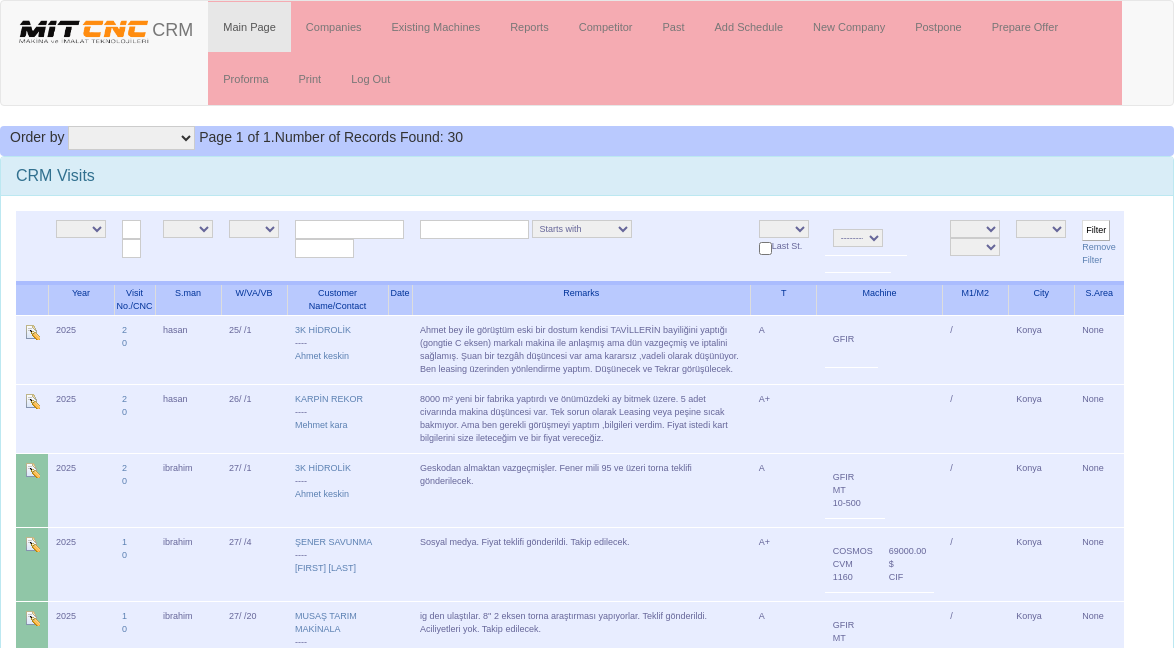scroll, scrollTop: 0, scrollLeft: 0, axis: both 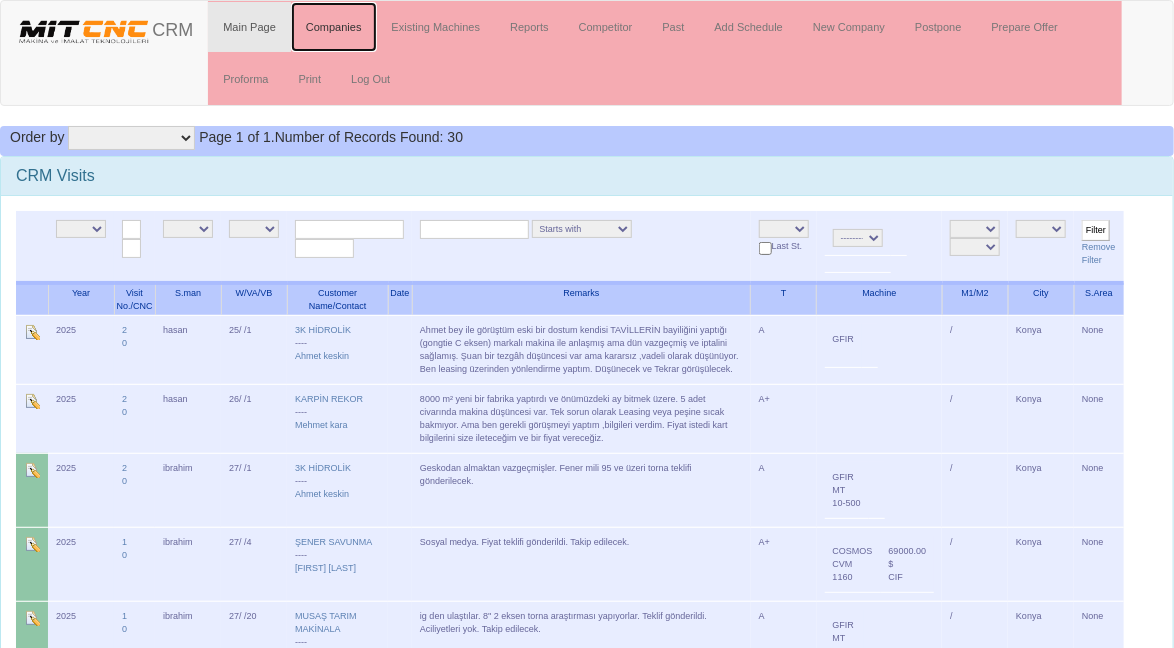 click on "Companies" at bounding box center (334, 27) 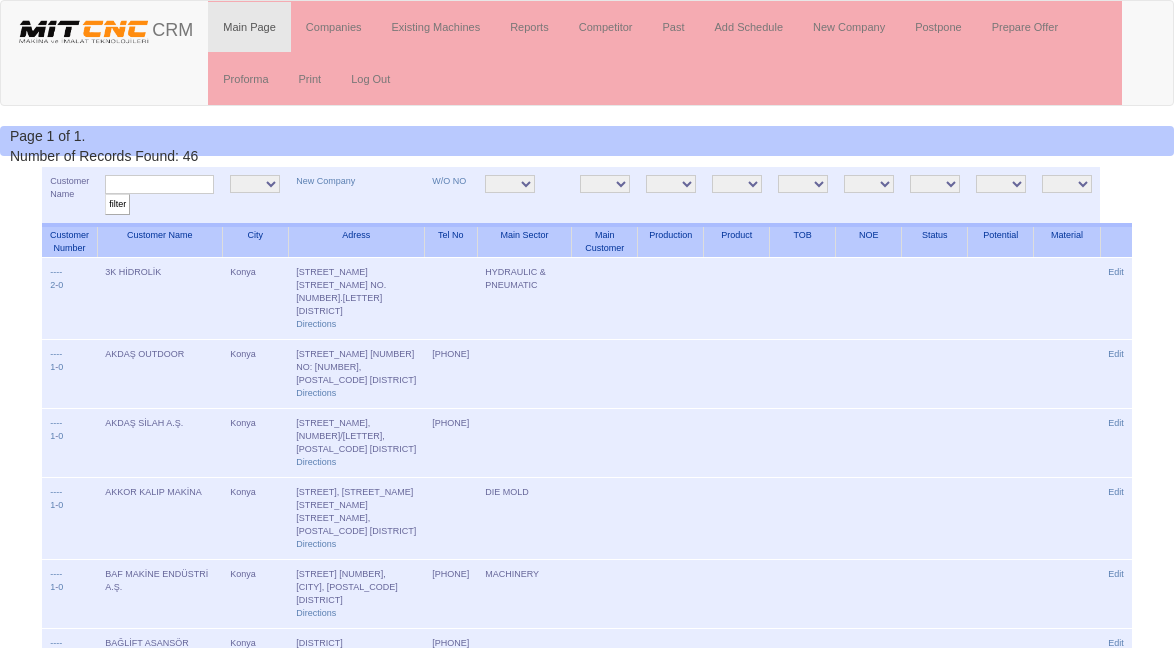 scroll, scrollTop: 0, scrollLeft: 0, axis: both 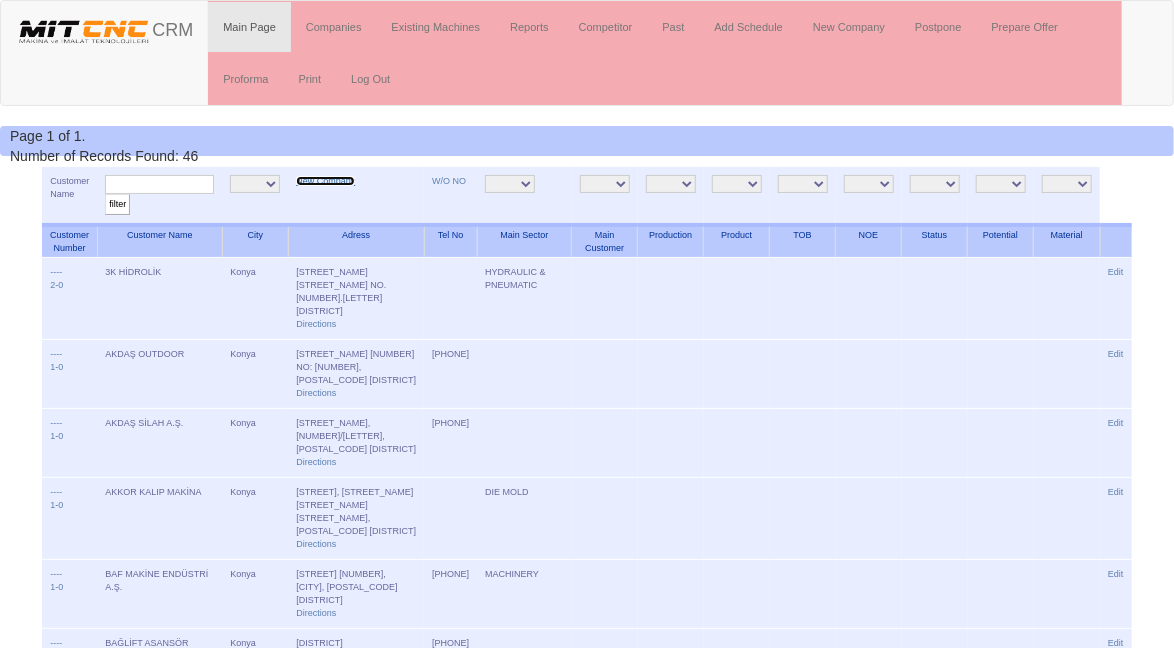 click on "New Company" at bounding box center [325, 181] 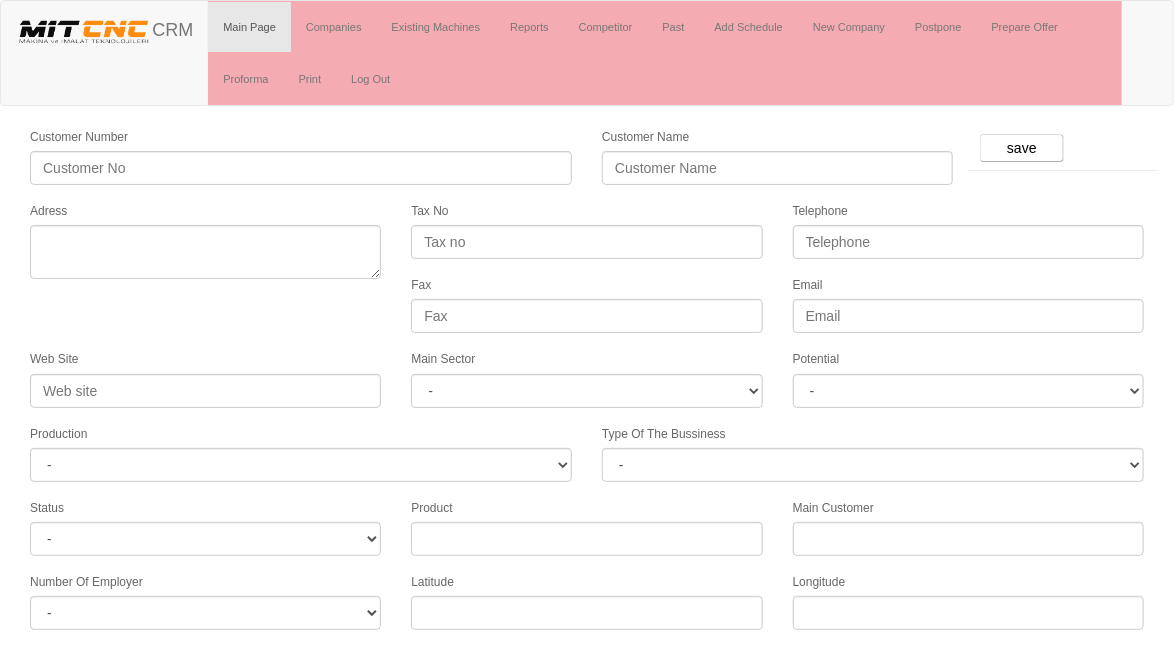 scroll, scrollTop: 46, scrollLeft: 0, axis: vertical 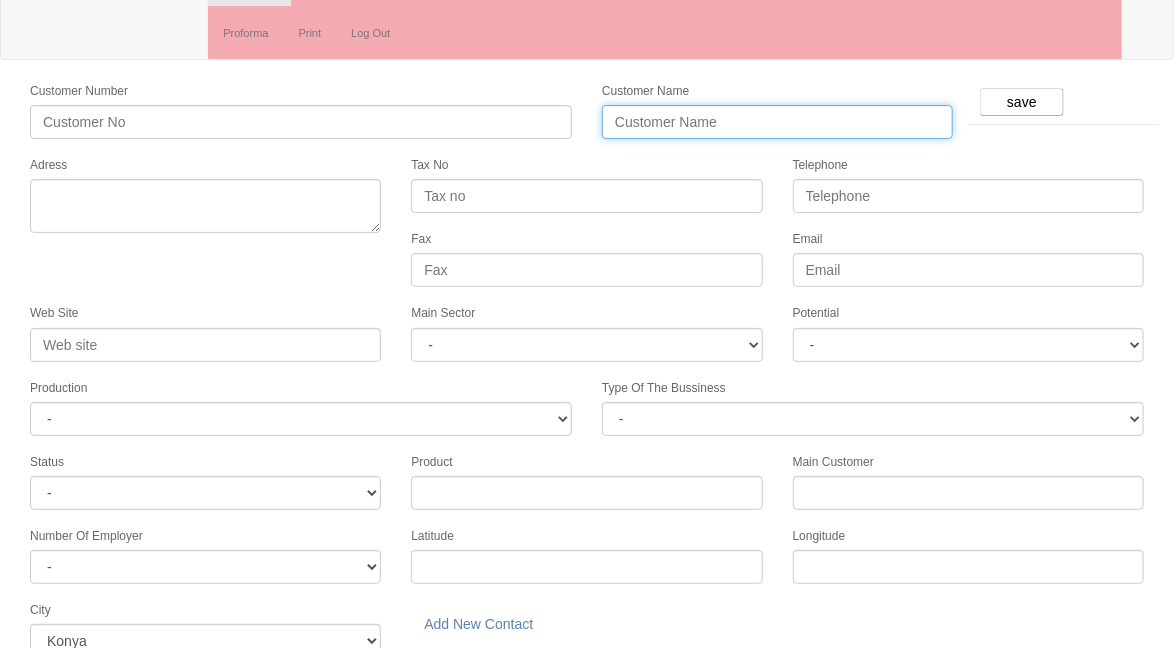 click on "Customer Name" at bounding box center [777, 122] 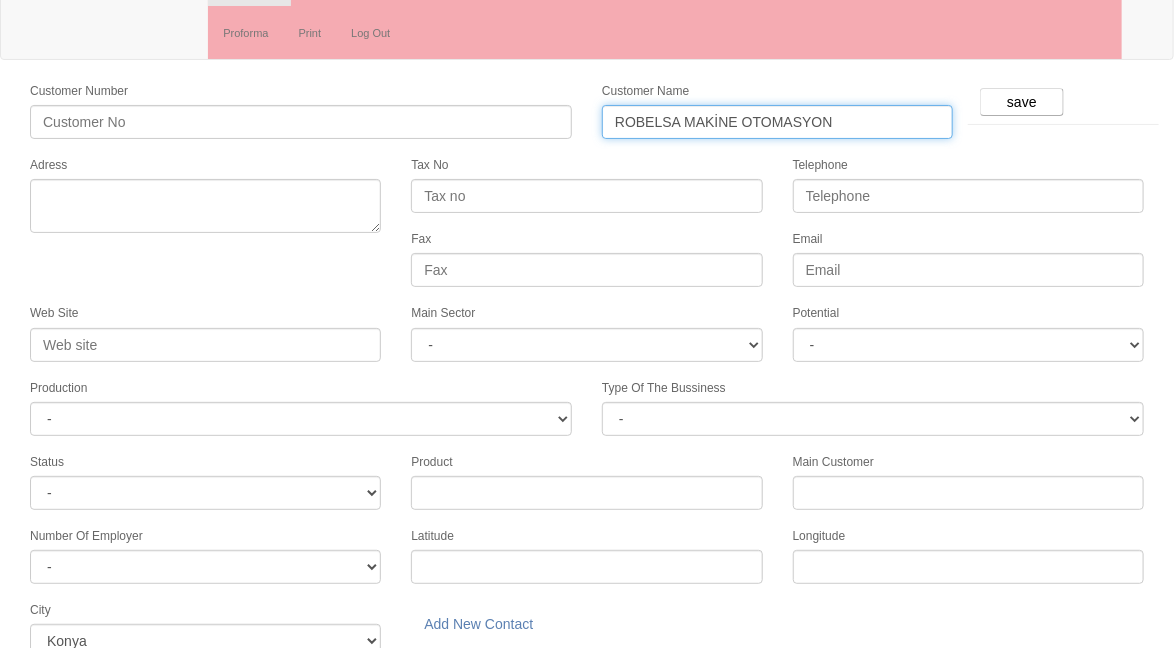 type on "ROBELSA MAKİNE OTOMASYON" 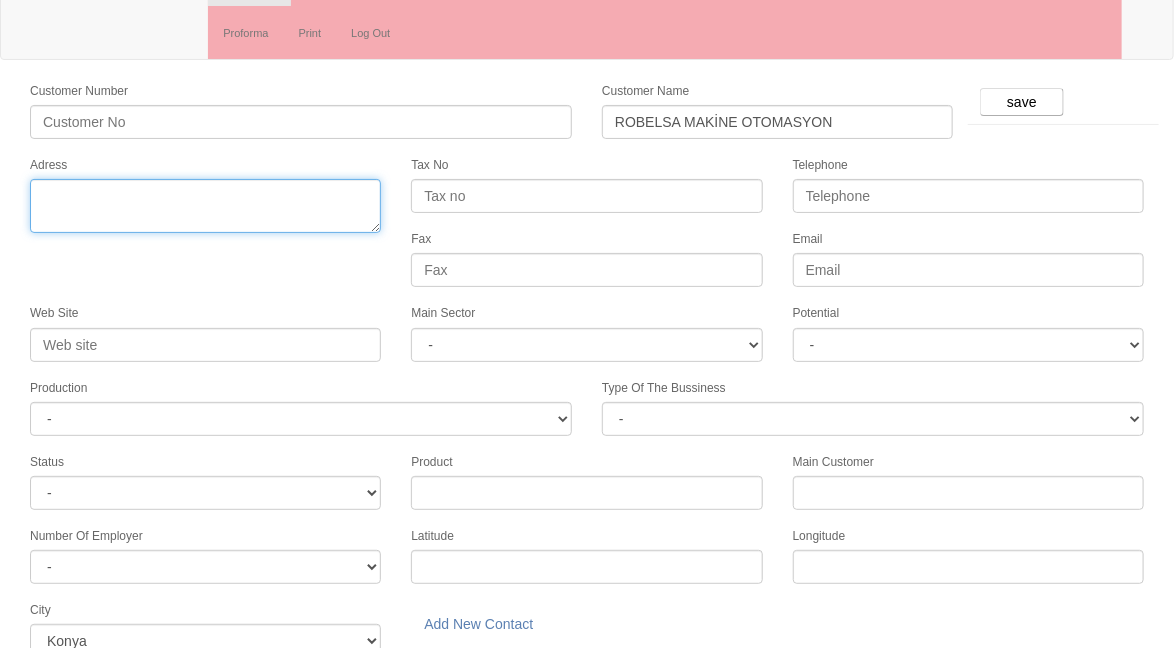 scroll, scrollTop: 0, scrollLeft: 0, axis: both 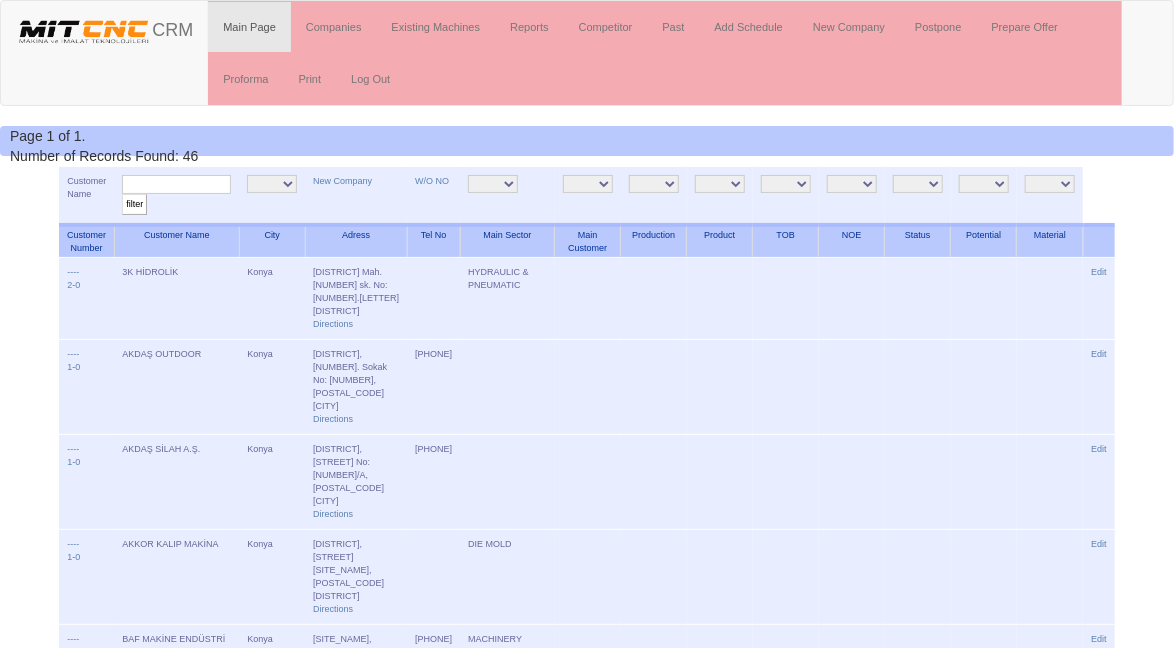click at bounding box center [176, 184] 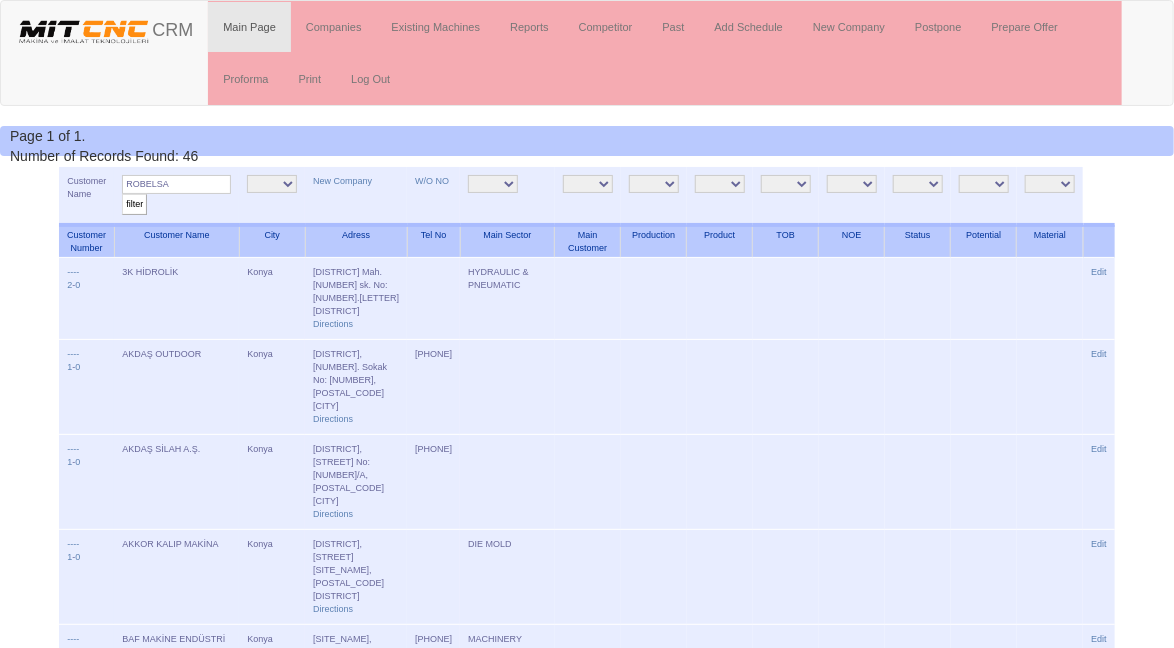 type on "ROBELSA" 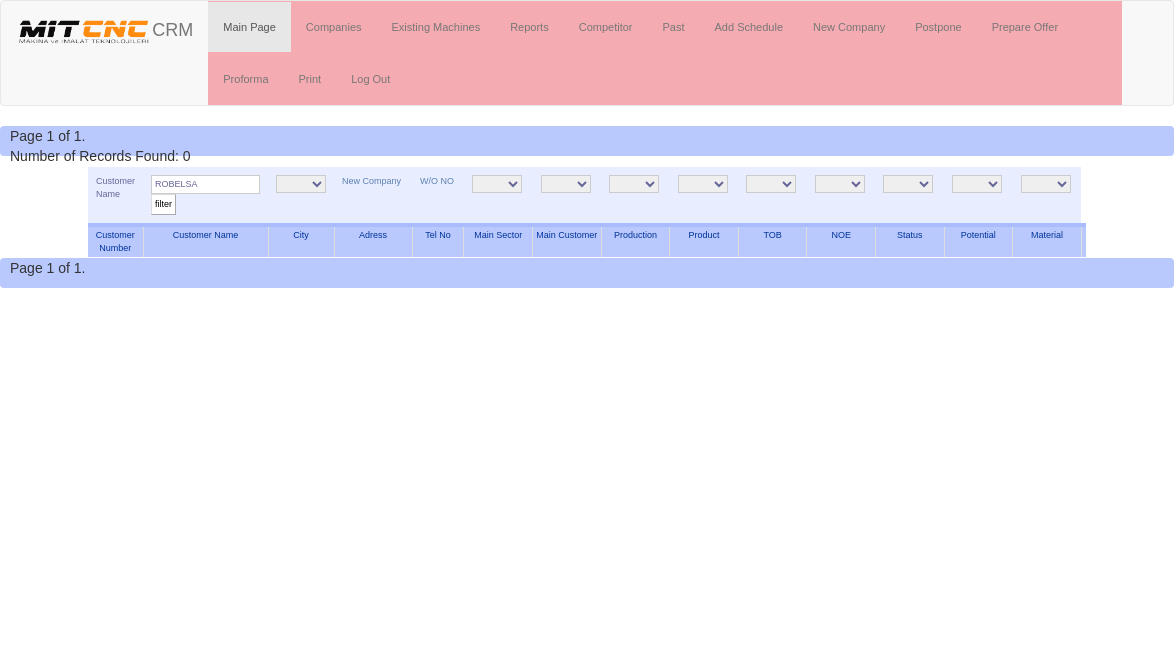 scroll, scrollTop: 0, scrollLeft: 0, axis: both 